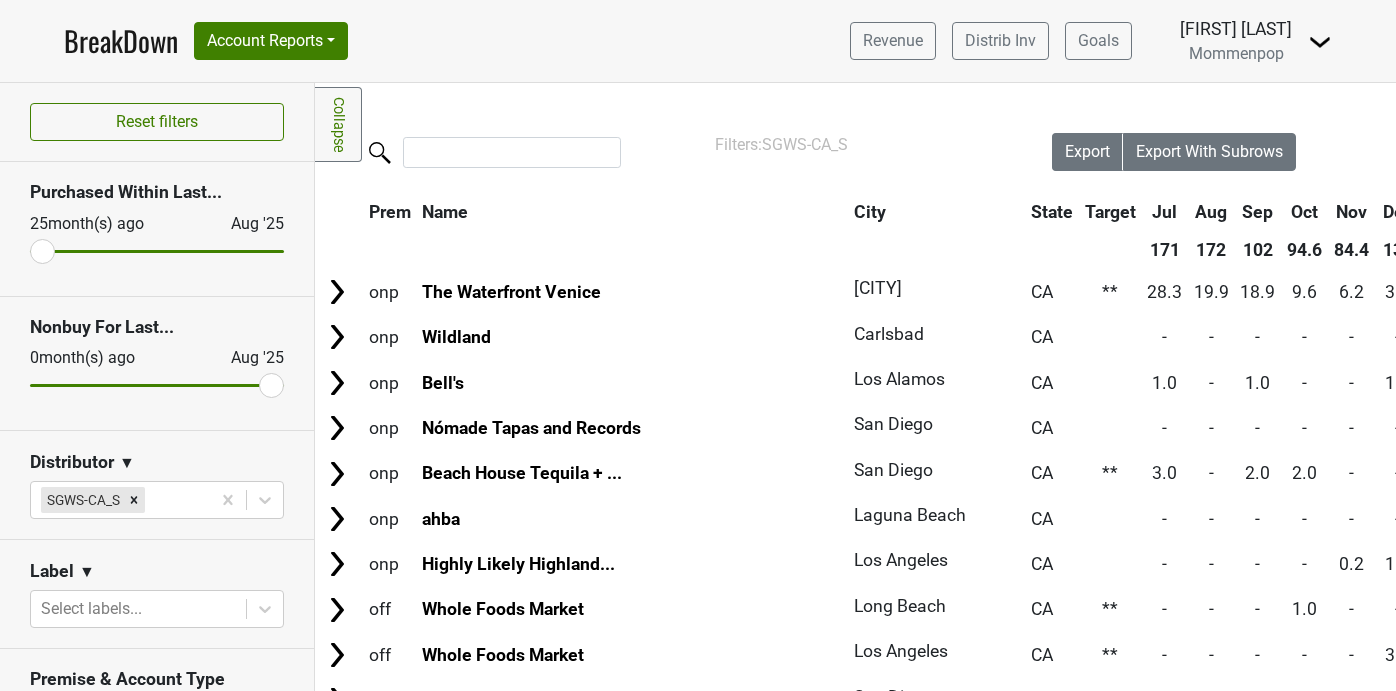 scroll, scrollTop: 0, scrollLeft: 0, axis: both 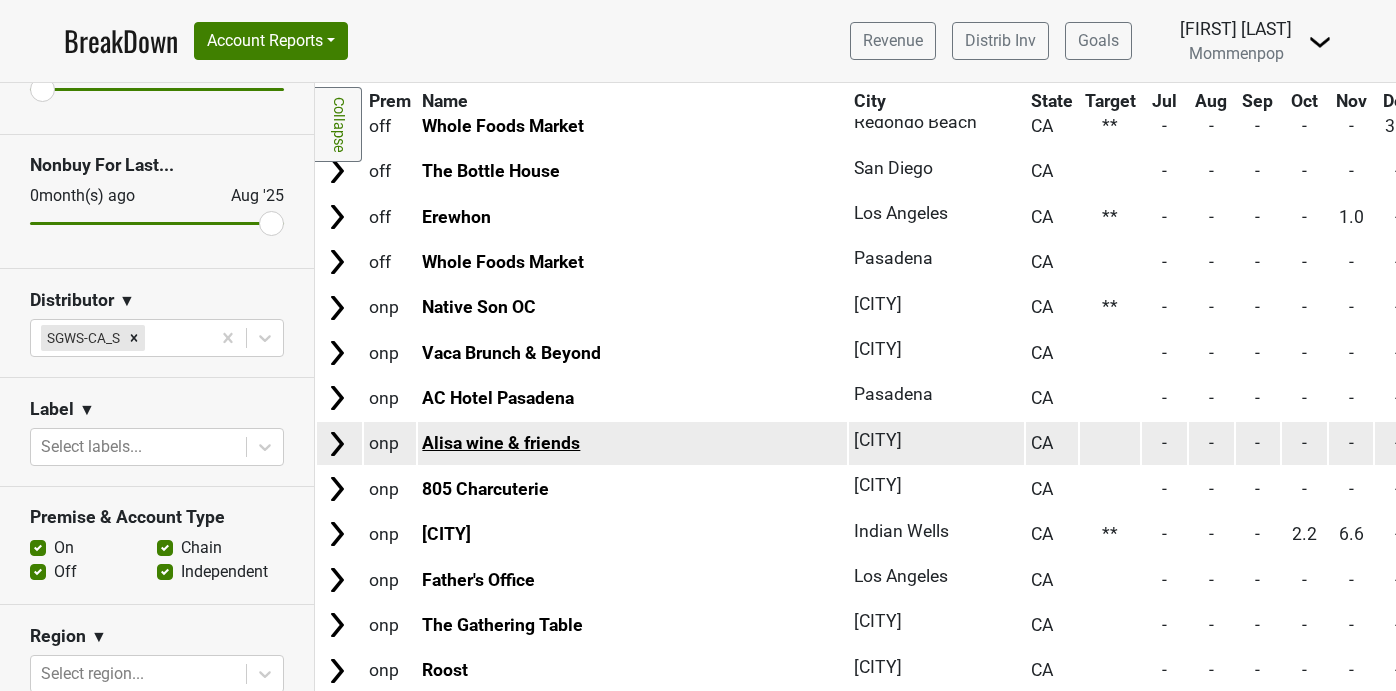 click on "Alisa wine & friends" at bounding box center [501, 443] 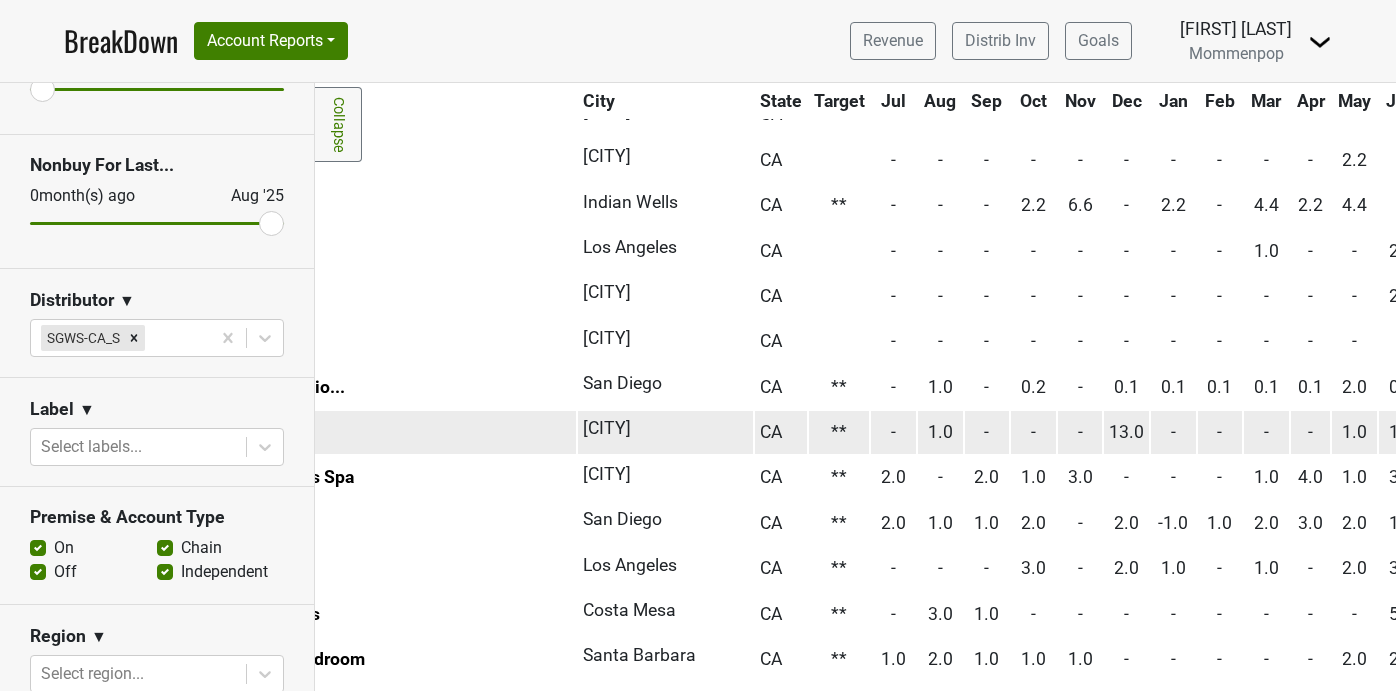 scroll, scrollTop: 1584, scrollLeft: 0, axis: vertical 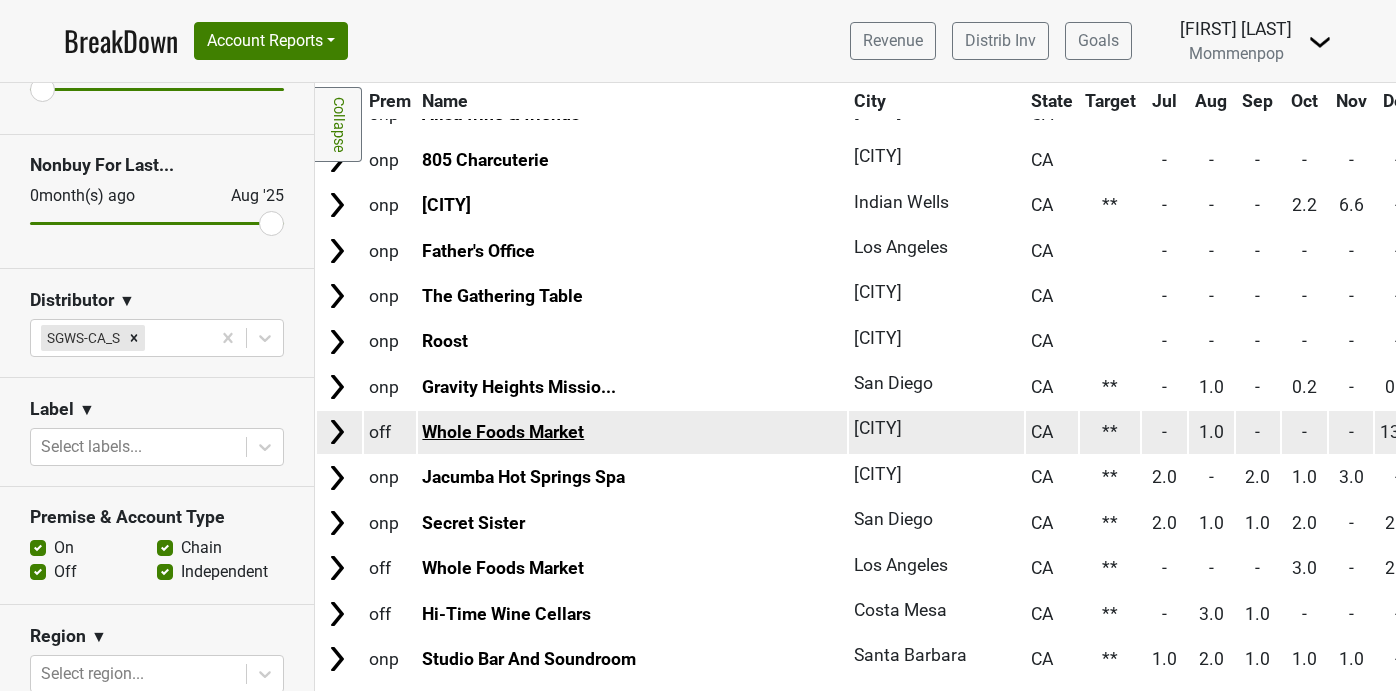 click on "Whole Foods Market" at bounding box center [503, 432] 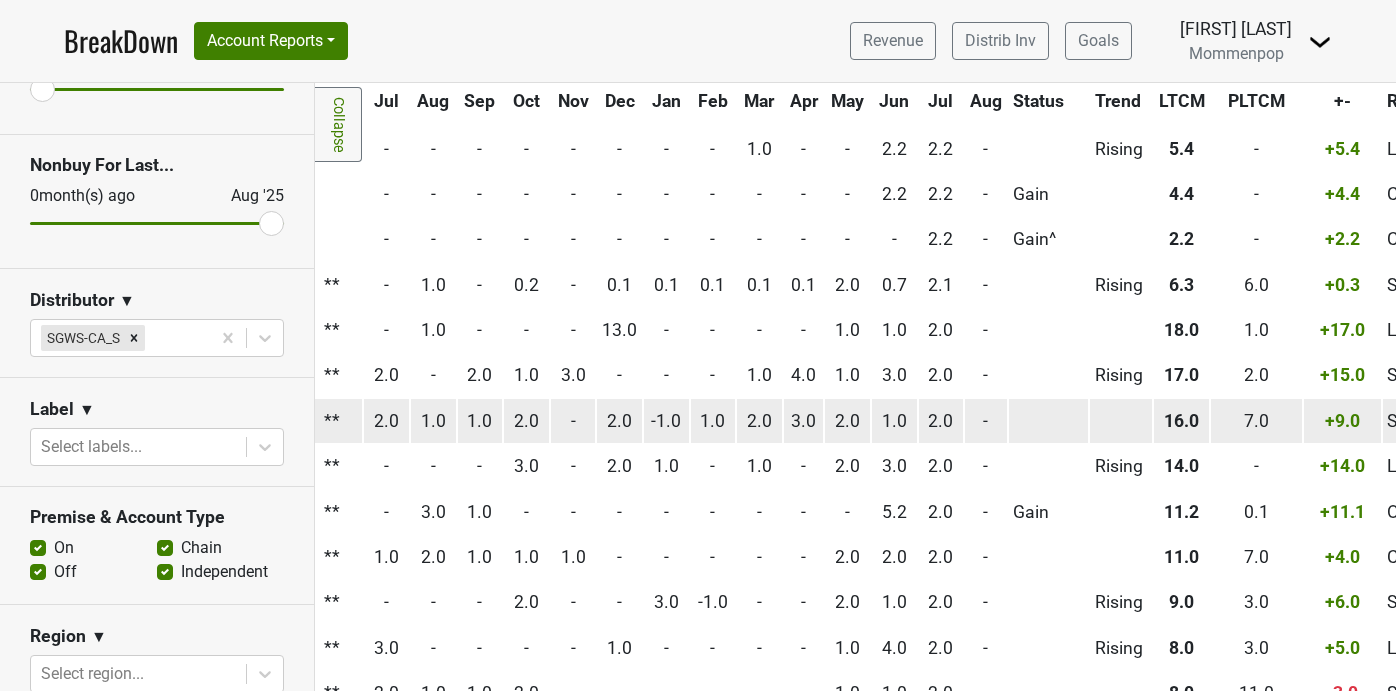 scroll, scrollTop: 1686, scrollLeft: 0, axis: vertical 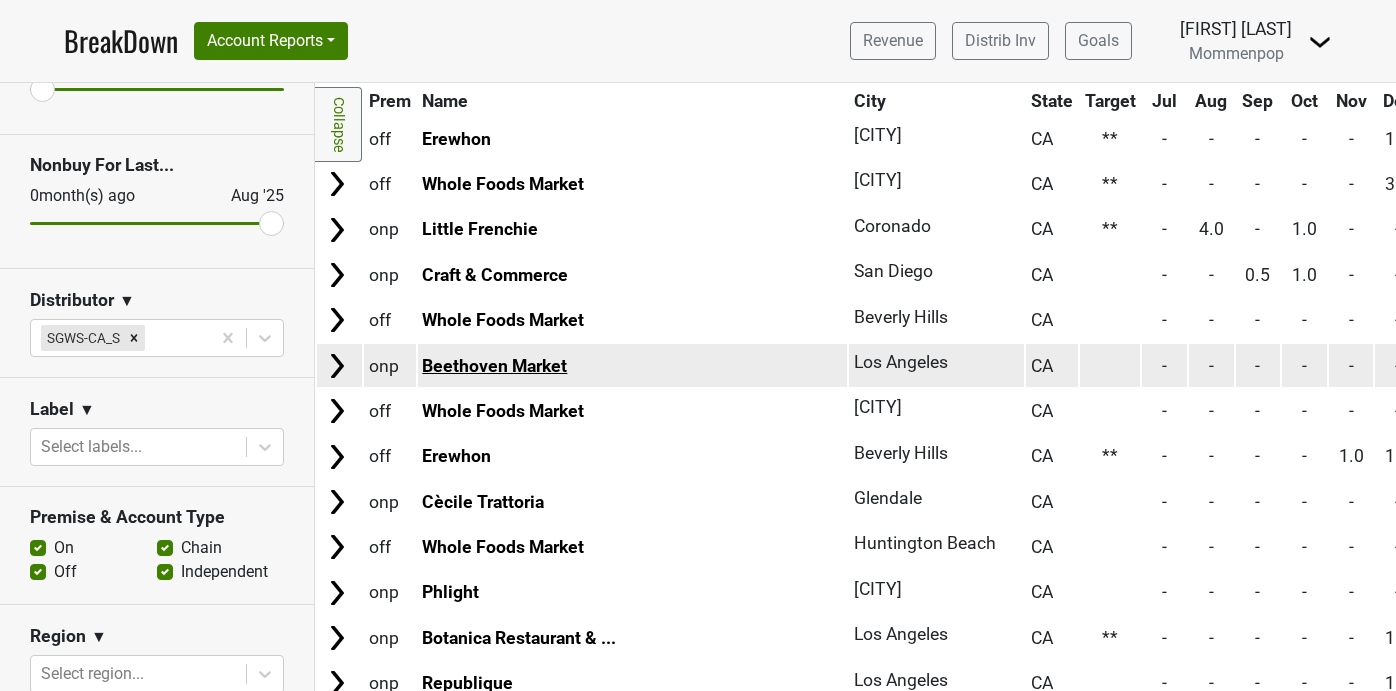 click on "Beethoven Market" at bounding box center (494, 366) 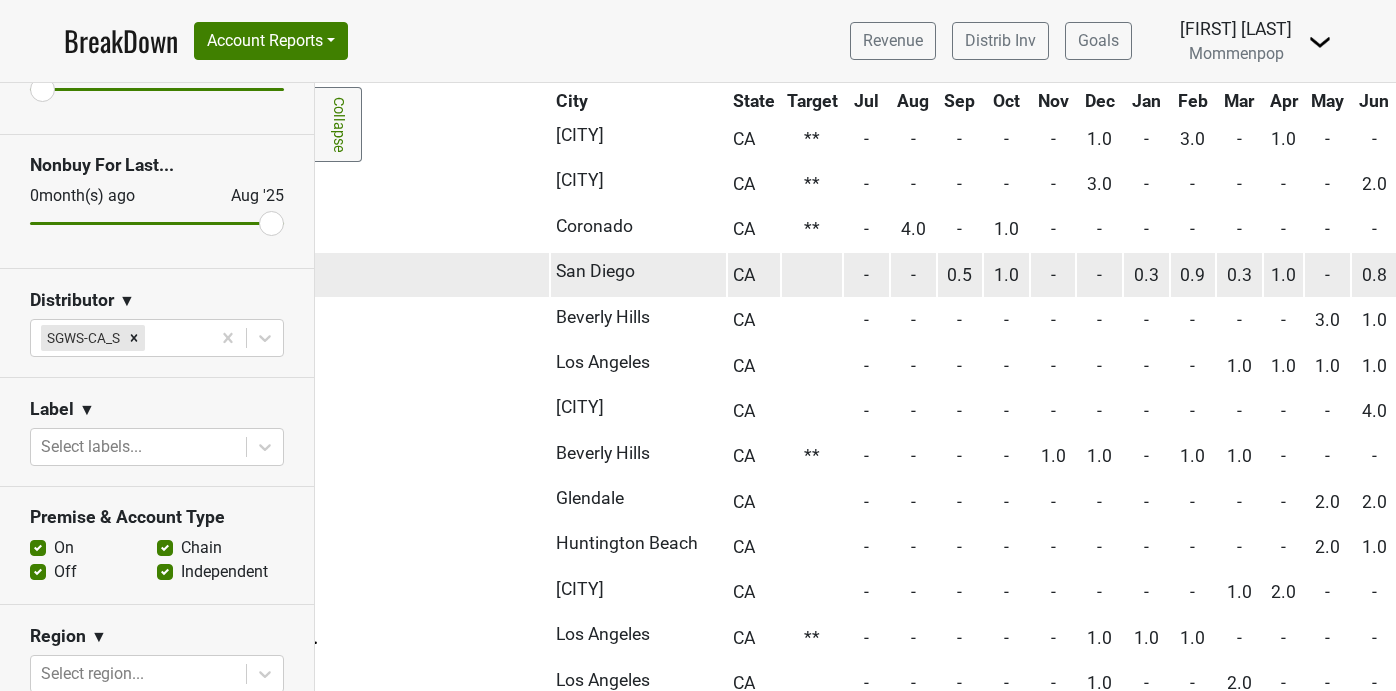 scroll, scrollTop: 3647, scrollLeft: 0, axis: vertical 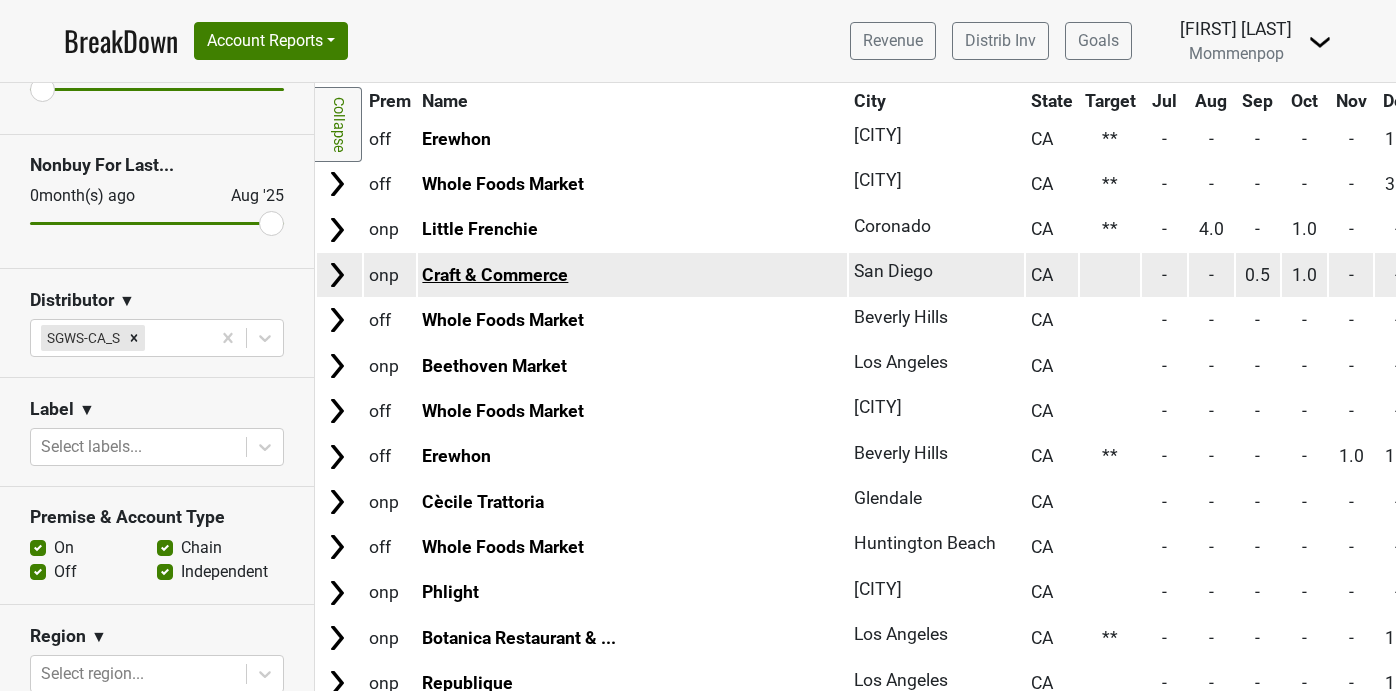 click on "Craft & Commerce" at bounding box center [495, 275] 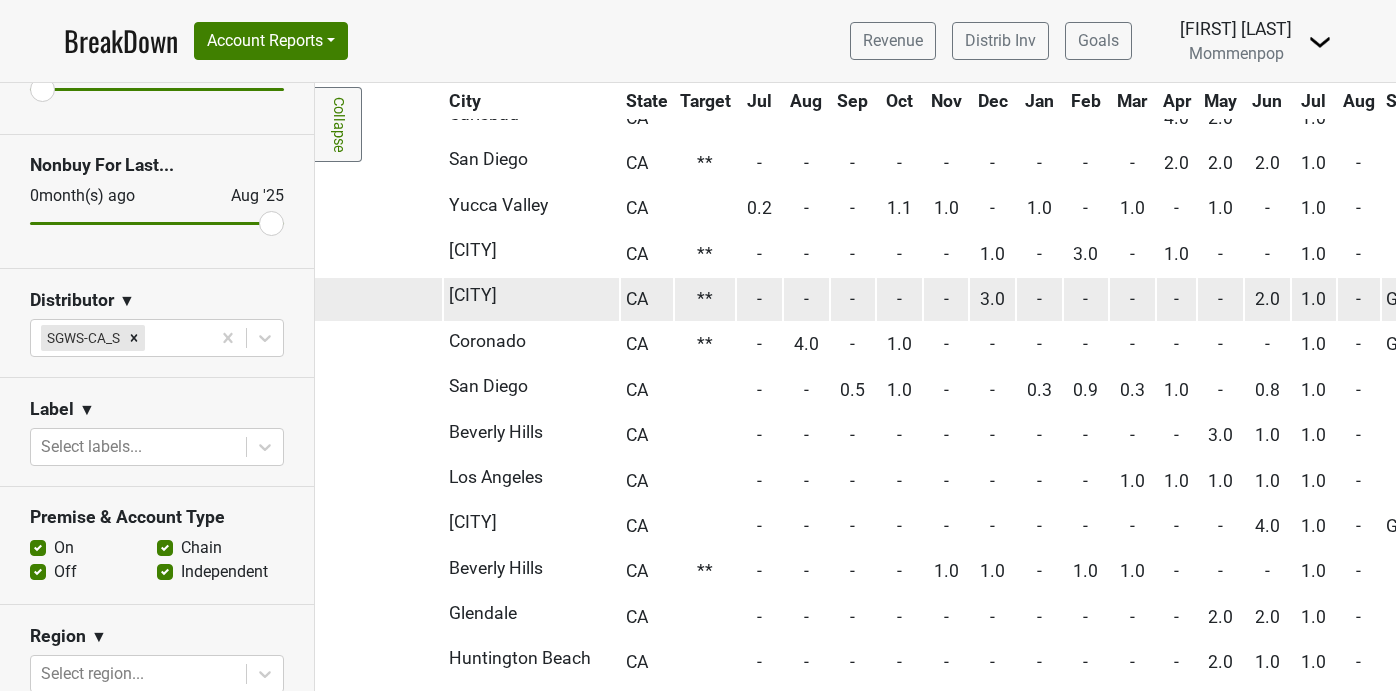 scroll, scrollTop: 3532, scrollLeft: 0, axis: vertical 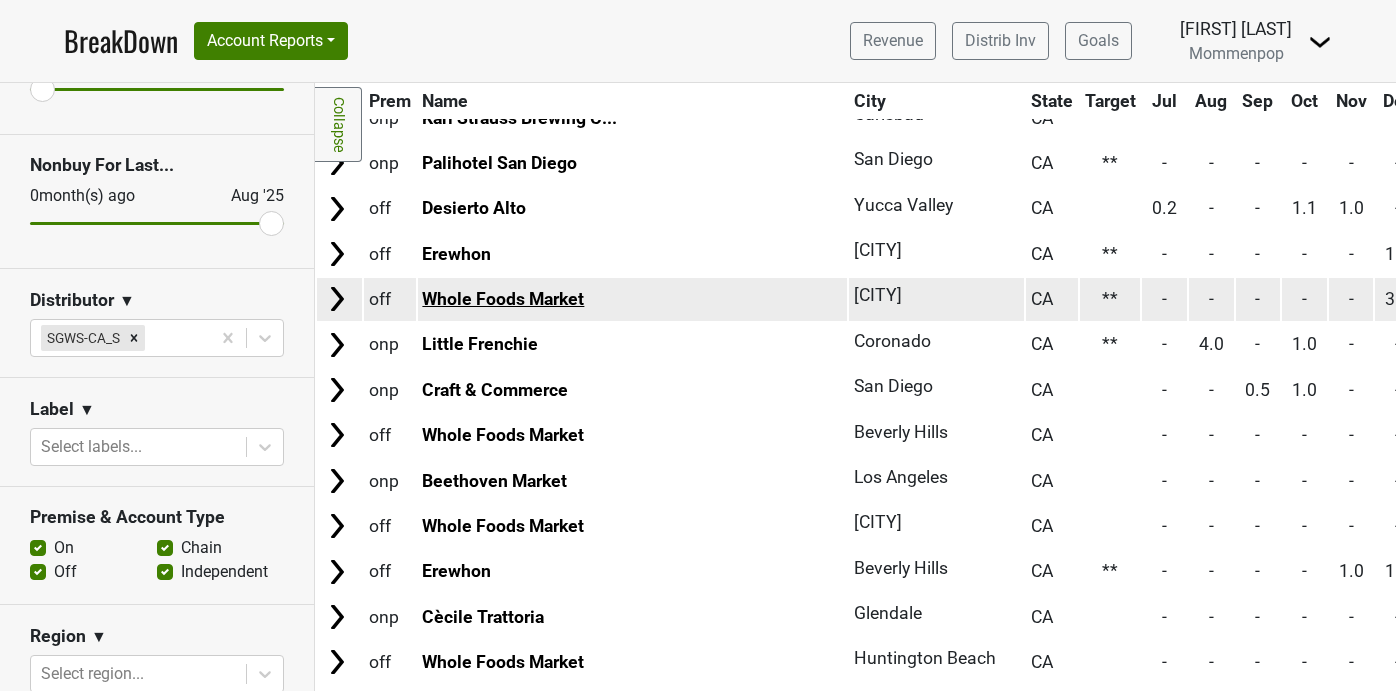 click on "Whole Foods Market" at bounding box center [503, 299] 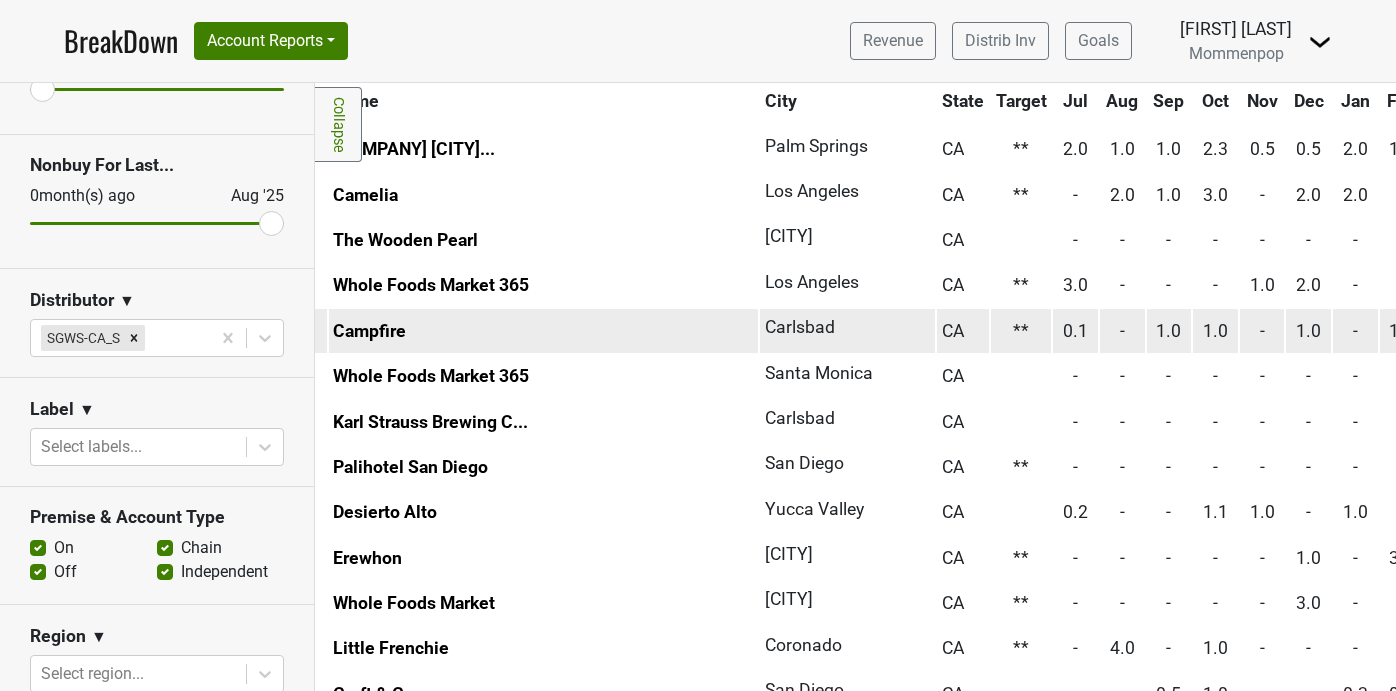 scroll, scrollTop: 3228, scrollLeft: 0, axis: vertical 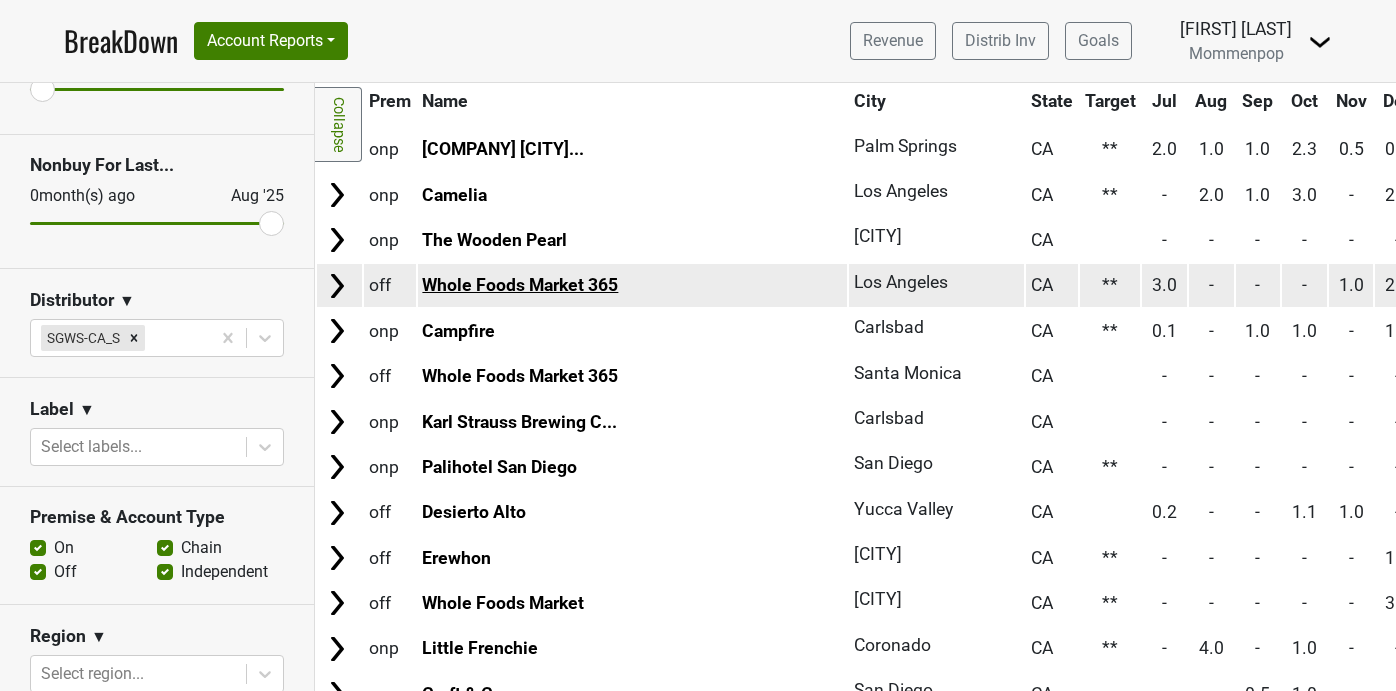 click on "Whole Foods Market 365" at bounding box center [520, 285] 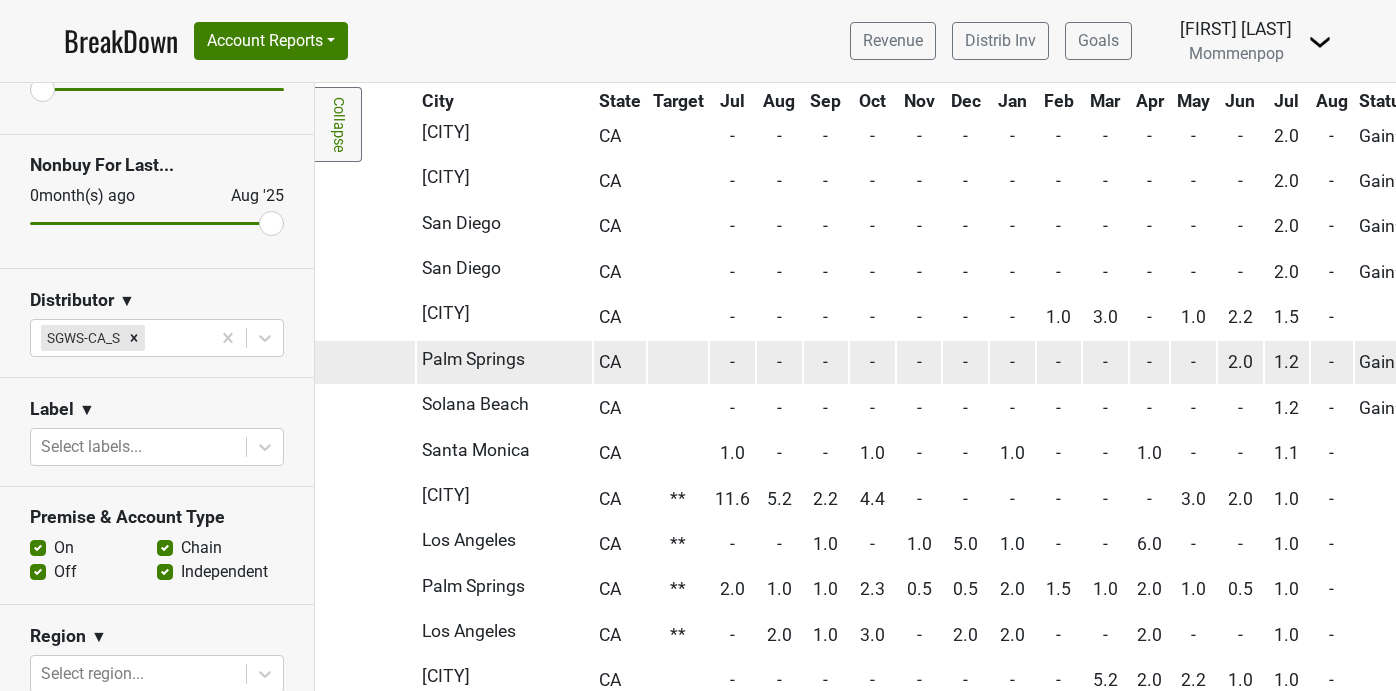 scroll, scrollTop: 2788, scrollLeft: 625, axis: both 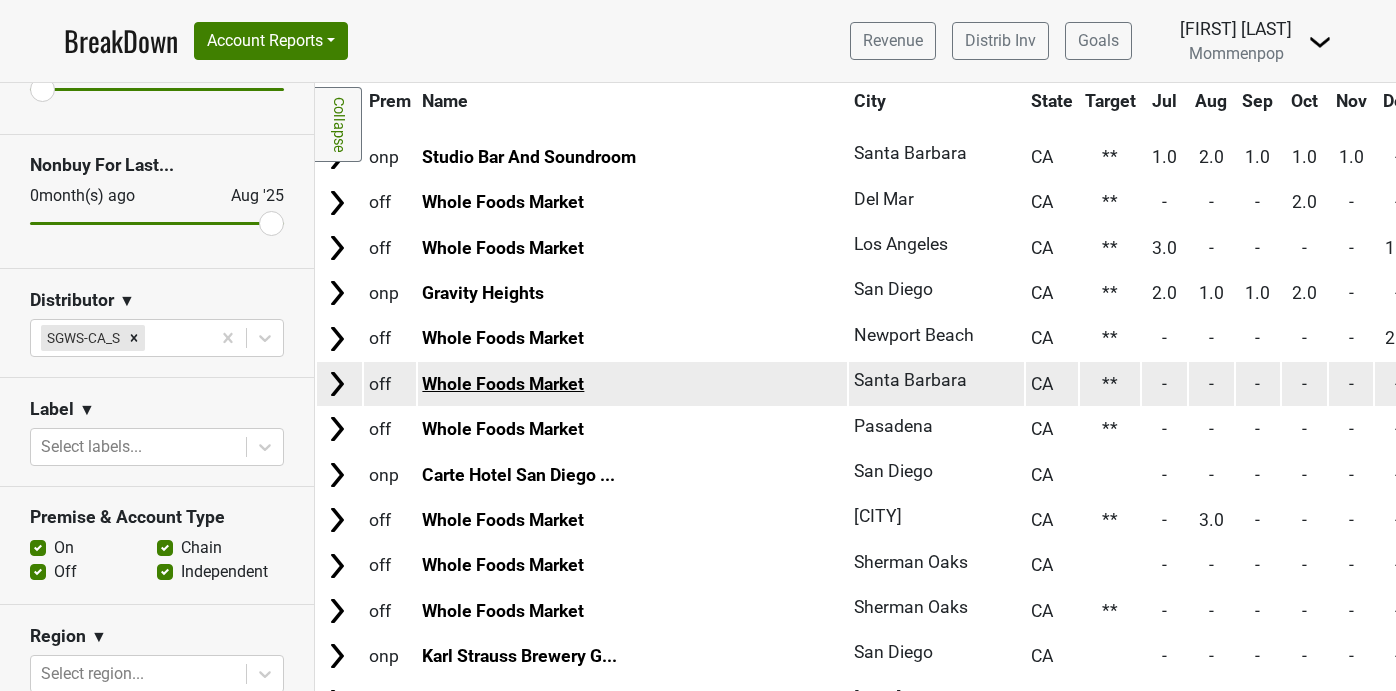 click on "Whole Foods Market" at bounding box center [503, 384] 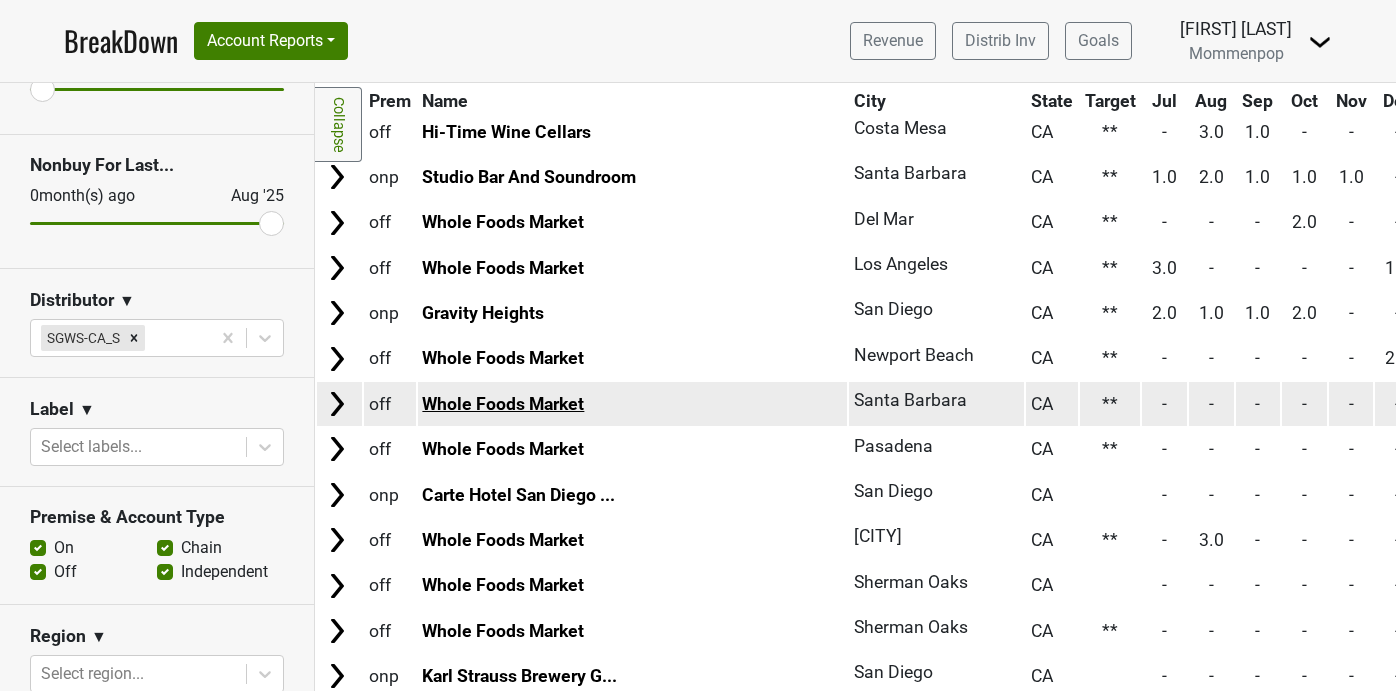 scroll, scrollTop: 2047, scrollLeft: 0, axis: vertical 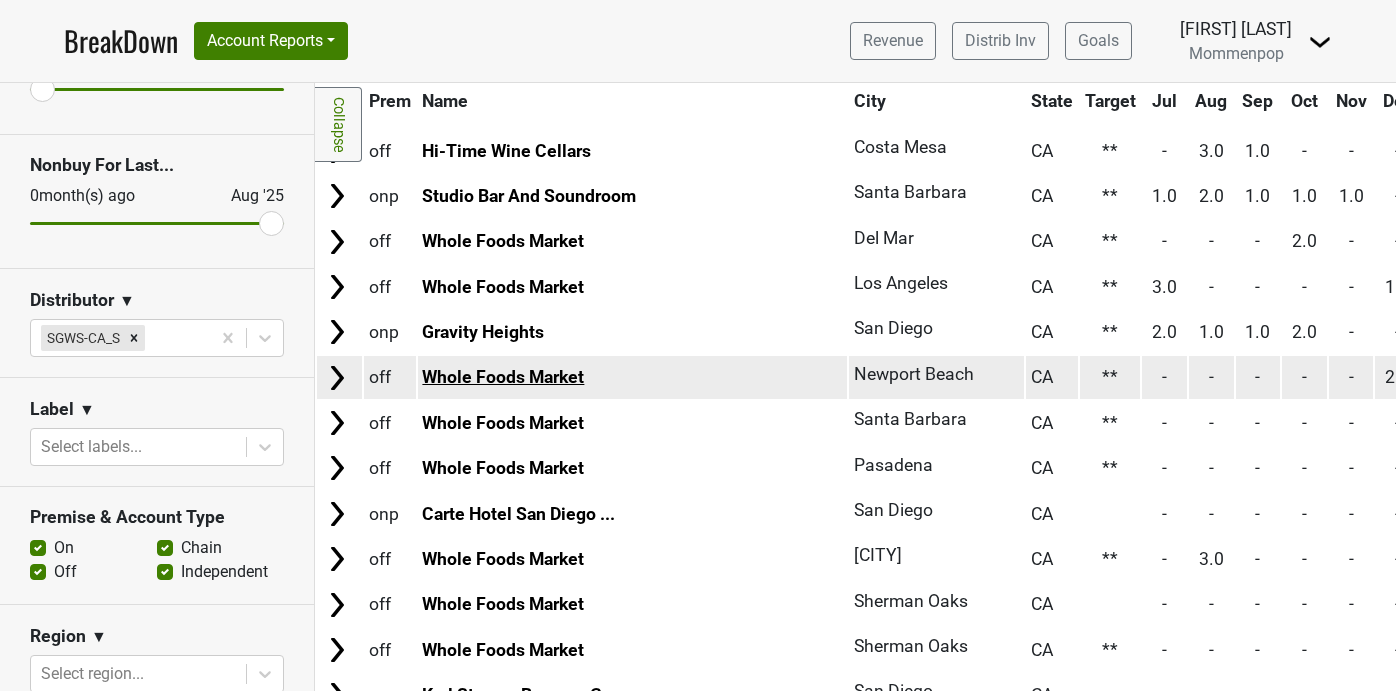 click on "Whole Foods Market" at bounding box center [503, 377] 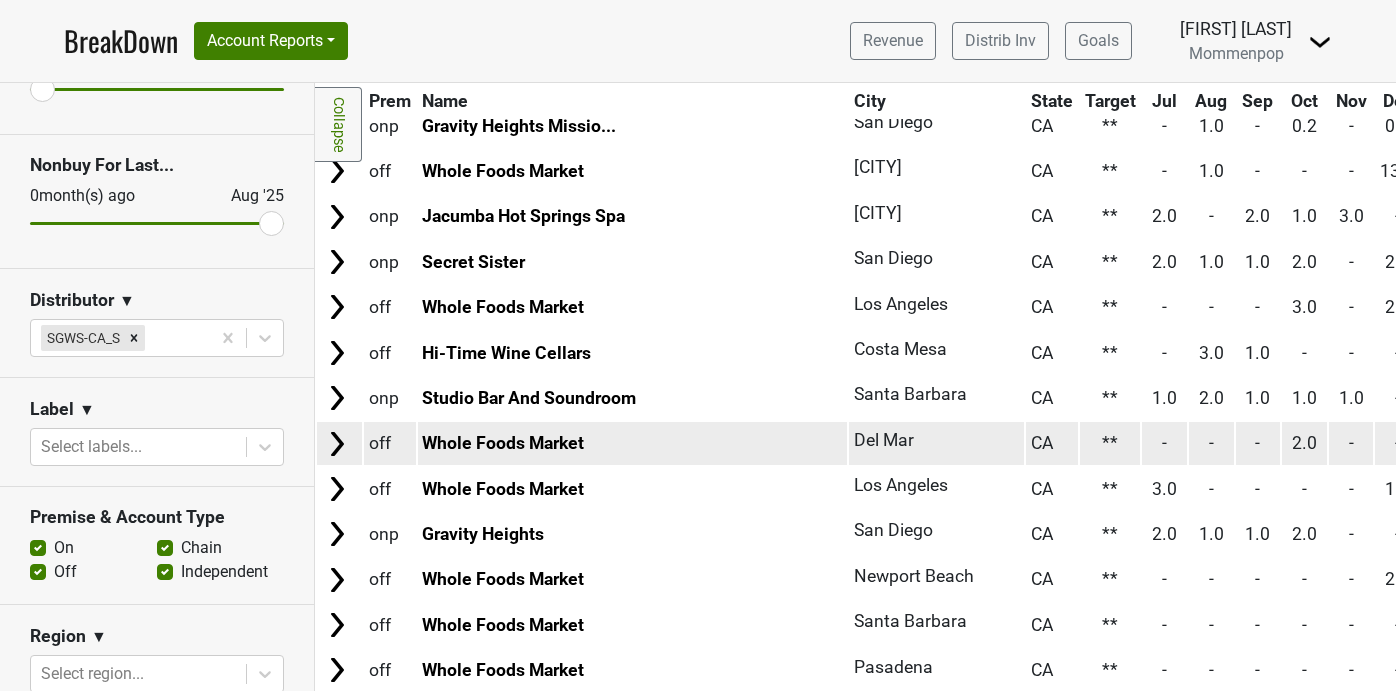 scroll, scrollTop: 1831, scrollLeft: 0, axis: vertical 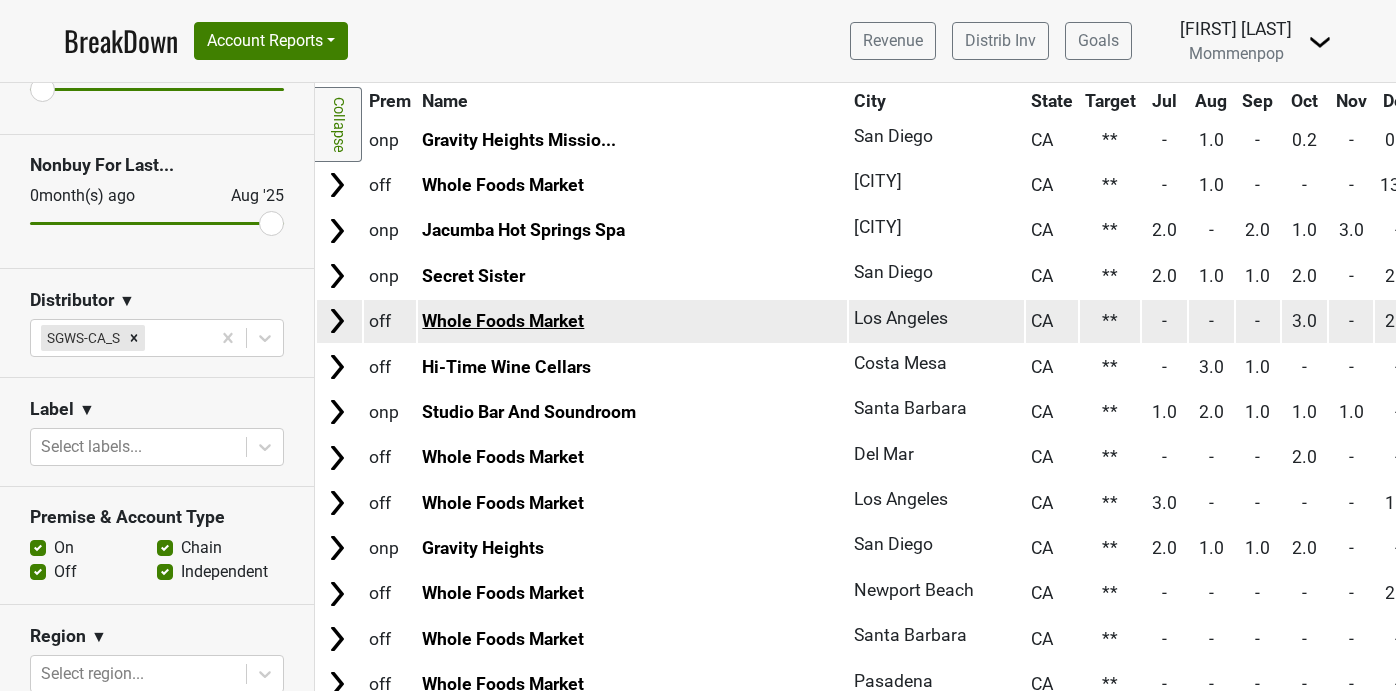 click on "Whole Foods Market" at bounding box center [503, 321] 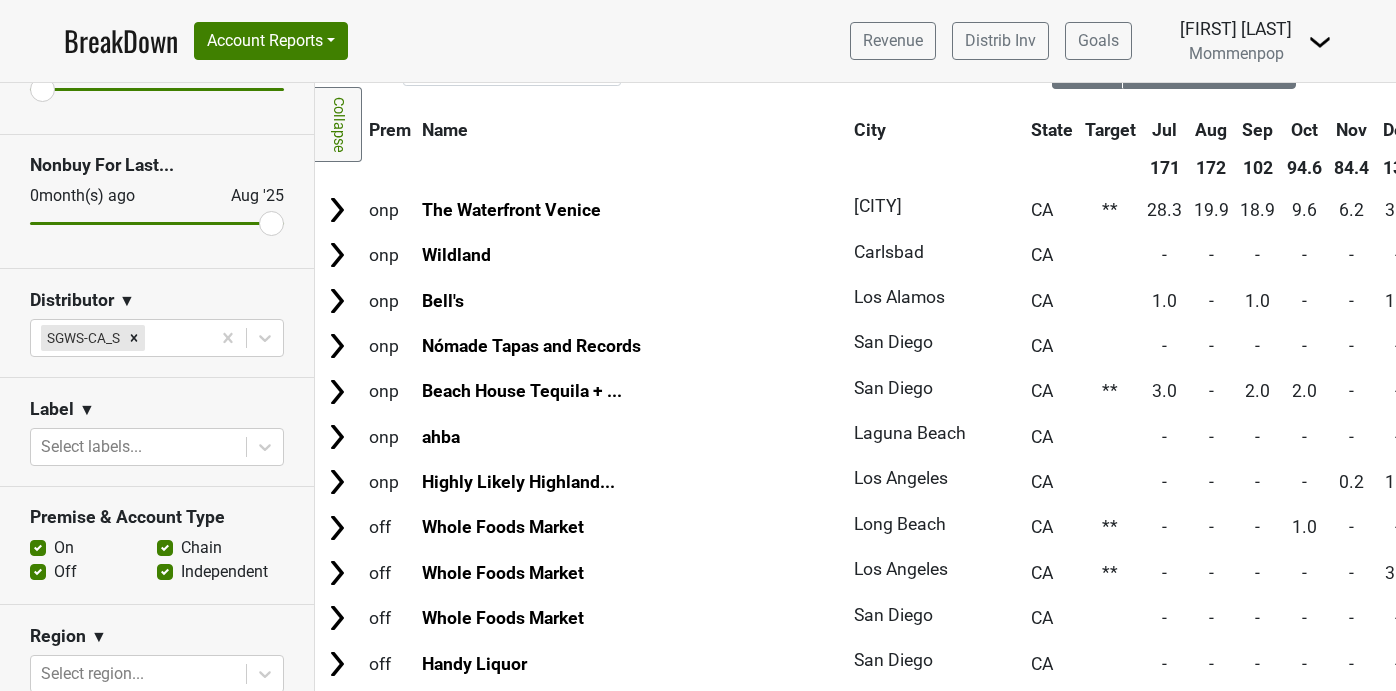 scroll, scrollTop: 0, scrollLeft: 0, axis: both 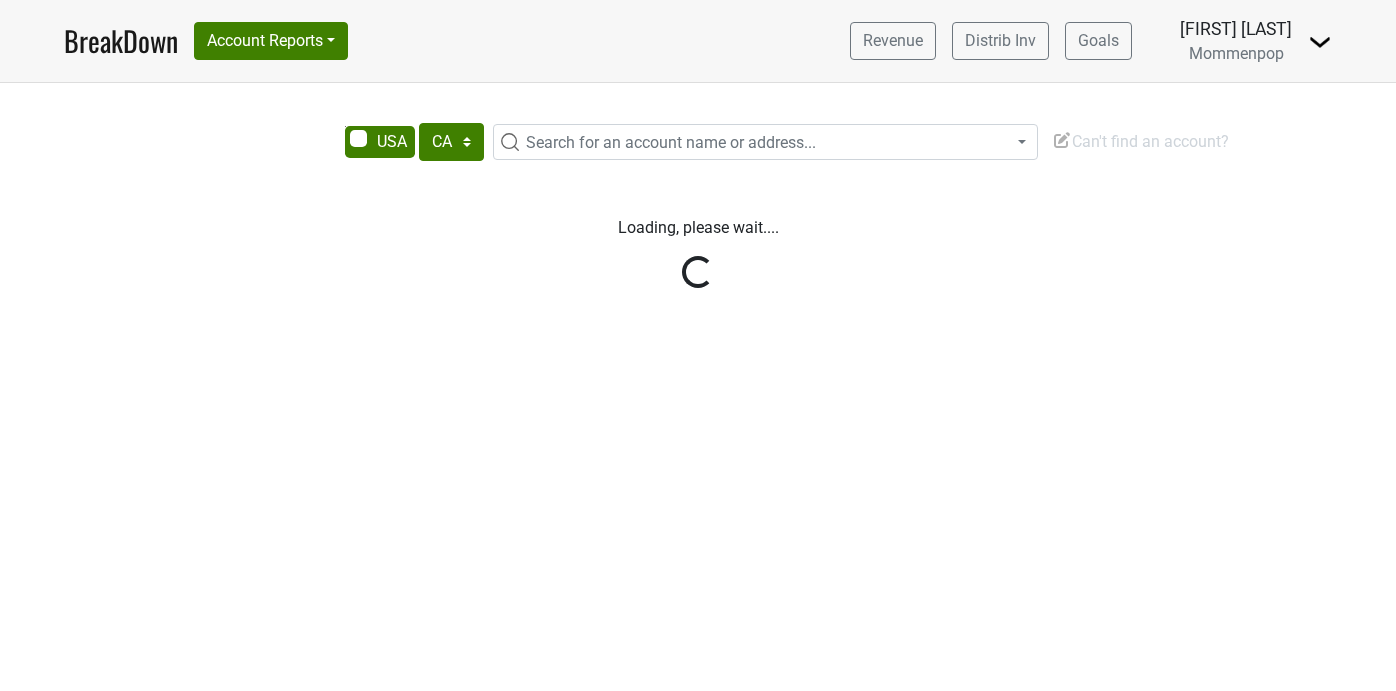 select on "CA" 